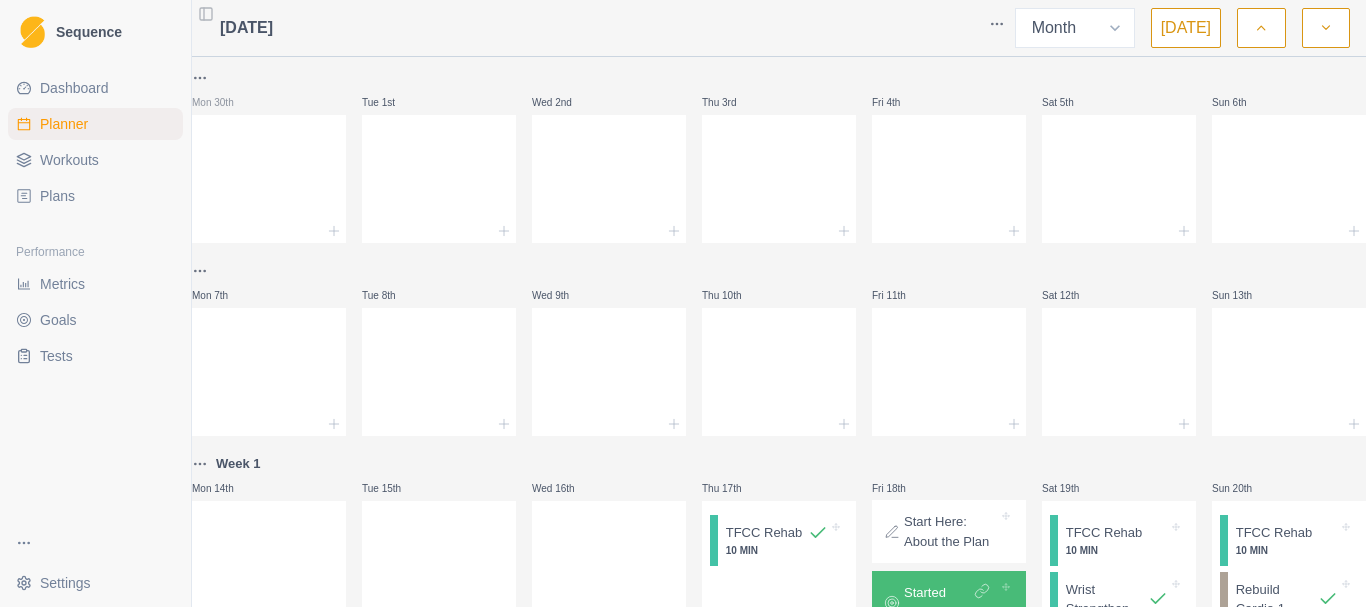select on "month" 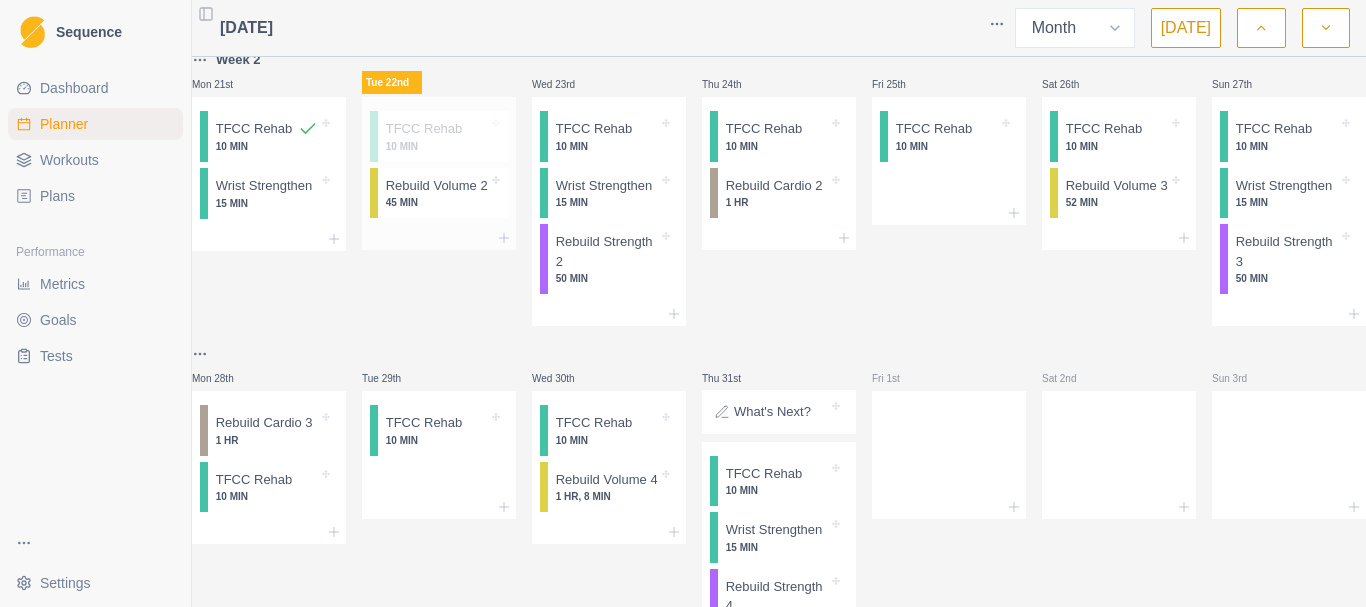 click on "Rebuild Volume 2" at bounding box center (437, 186) 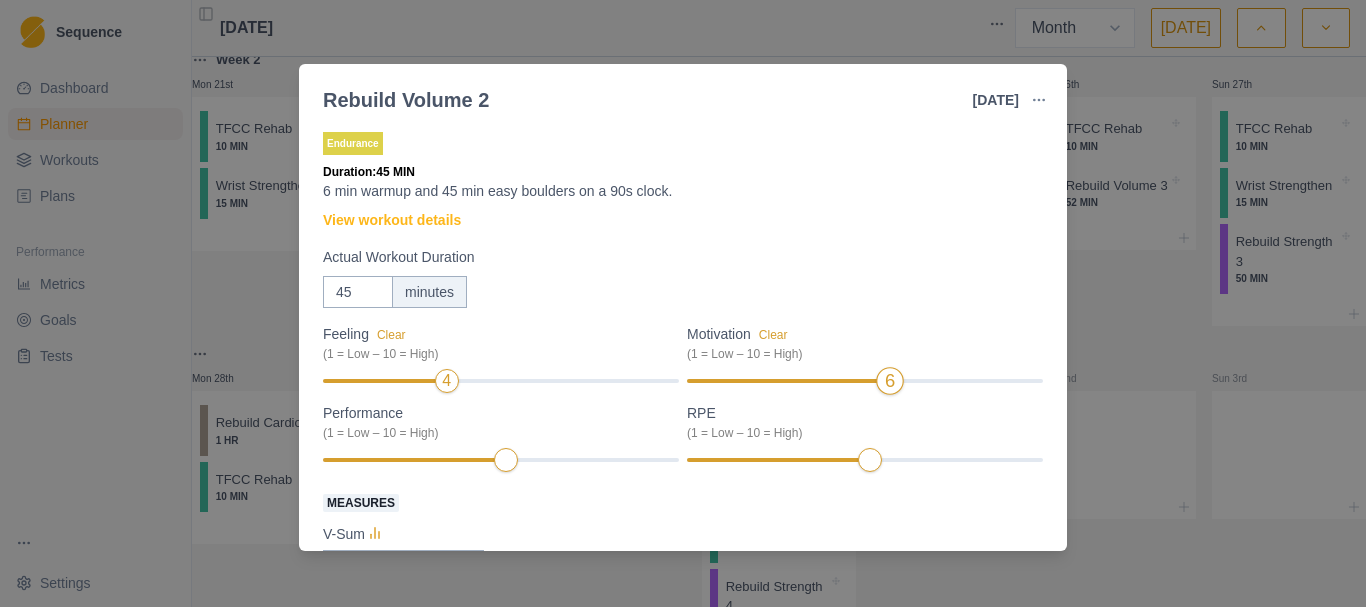 click at bounding box center (786, 381) 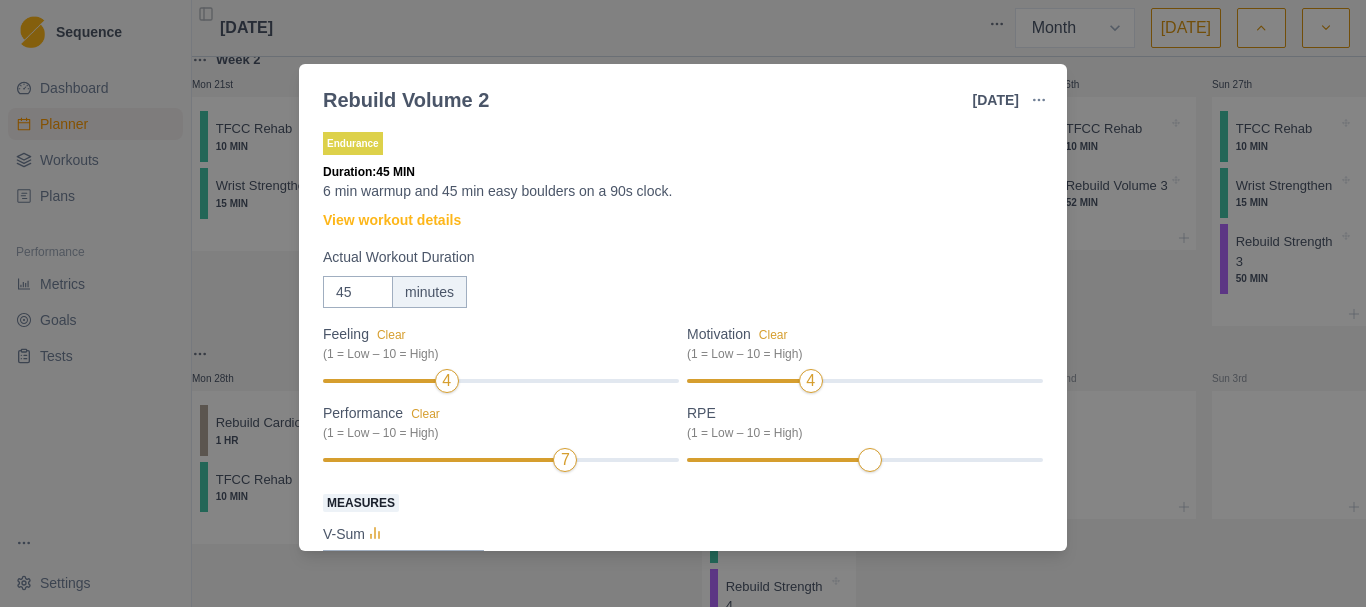 click at bounding box center (441, 460) 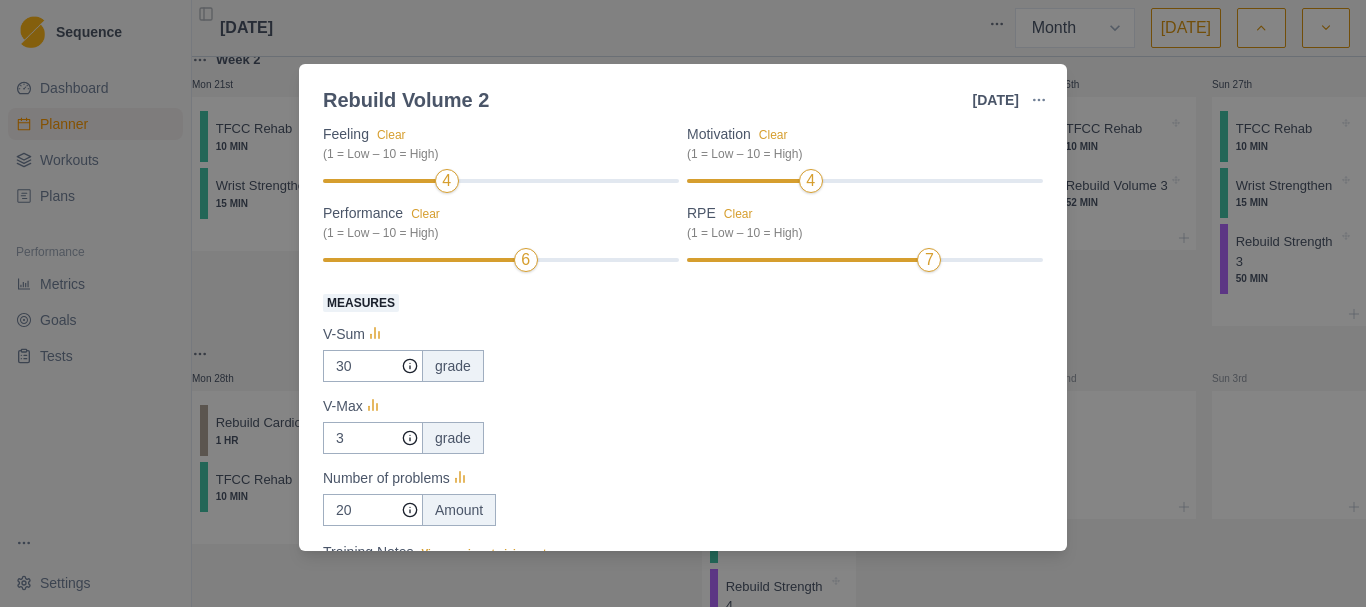 scroll, scrollTop: 300, scrollLeft: 0, axis: vertical 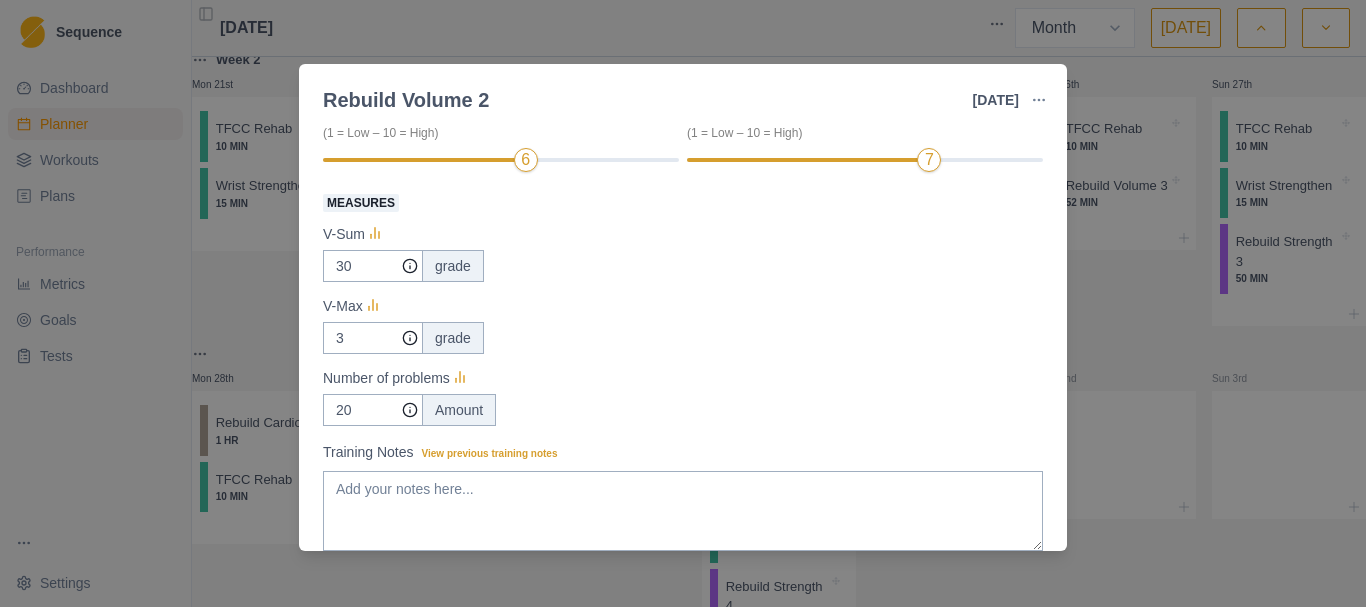 click on "7" at bounding box center (865, 160) 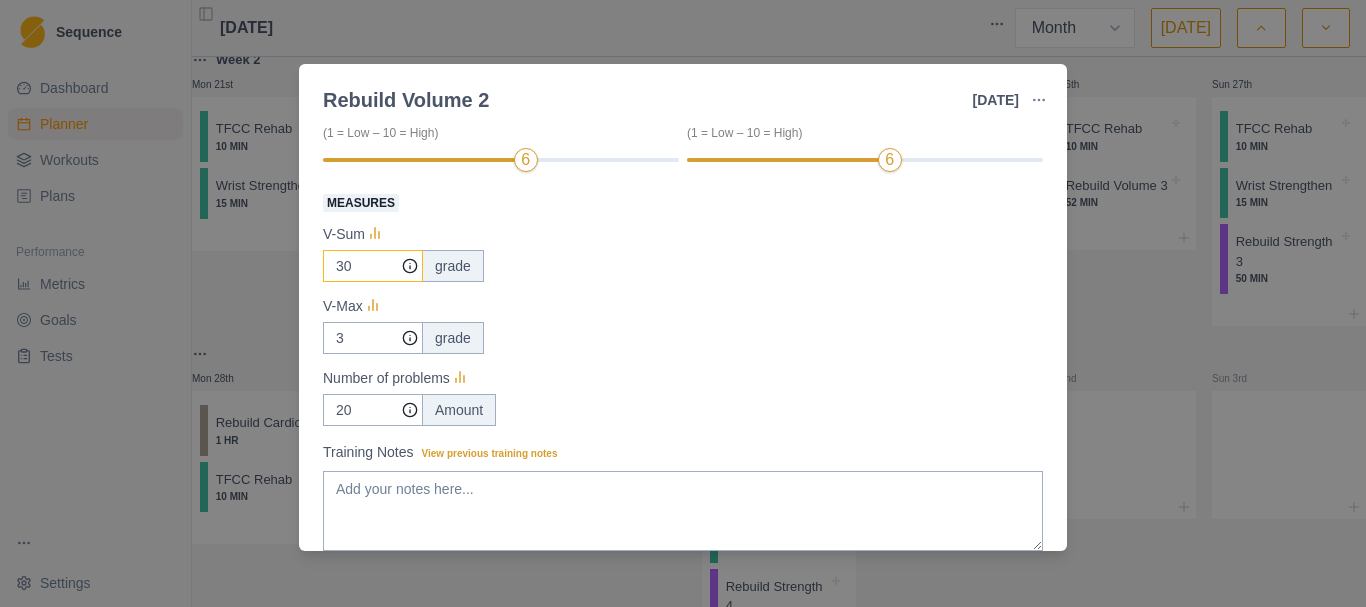 click on "30" at bounding box center [373, 266] 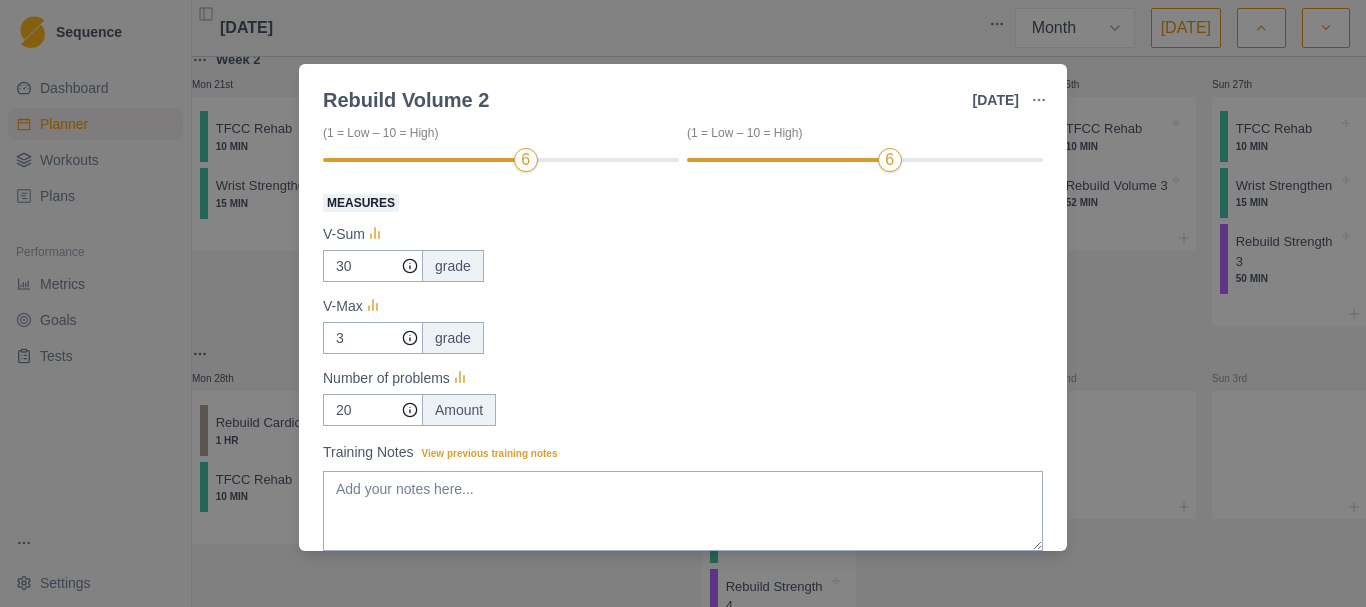 click on "Measures V-Sum 30 grade V-Max  3 grade Number of problems 20 Amount" at bounding box center (683, 308) 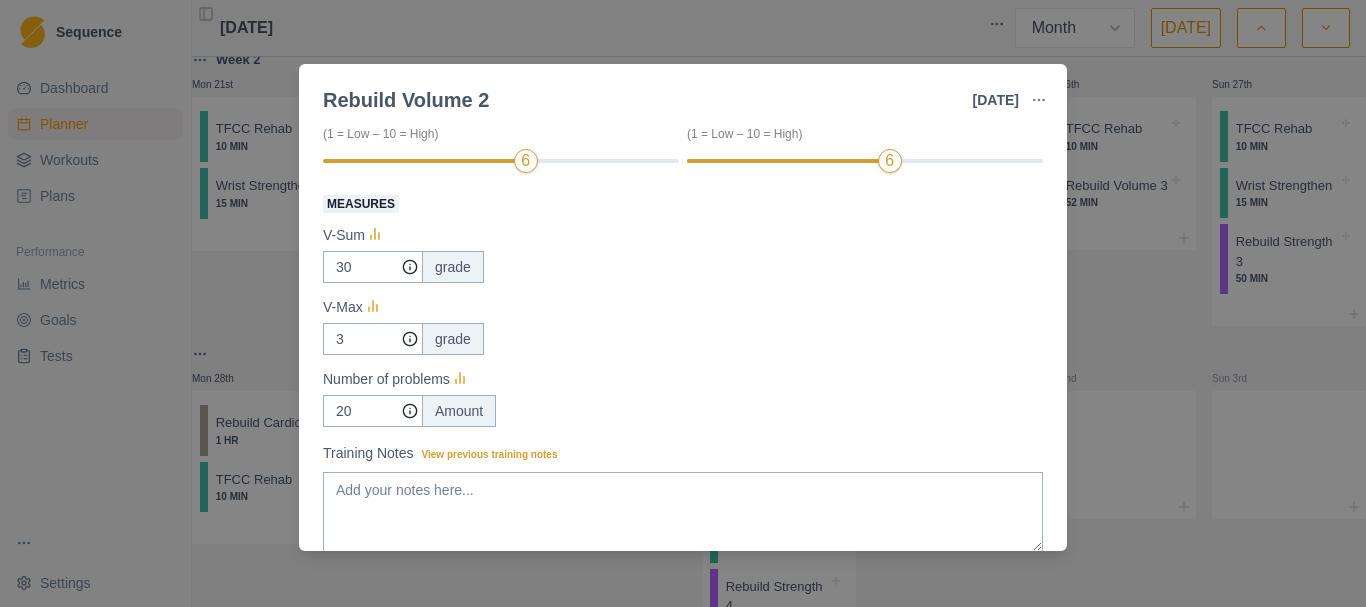 scroll, scrollTop: 300, scrollLeft: 0, axis: vertical 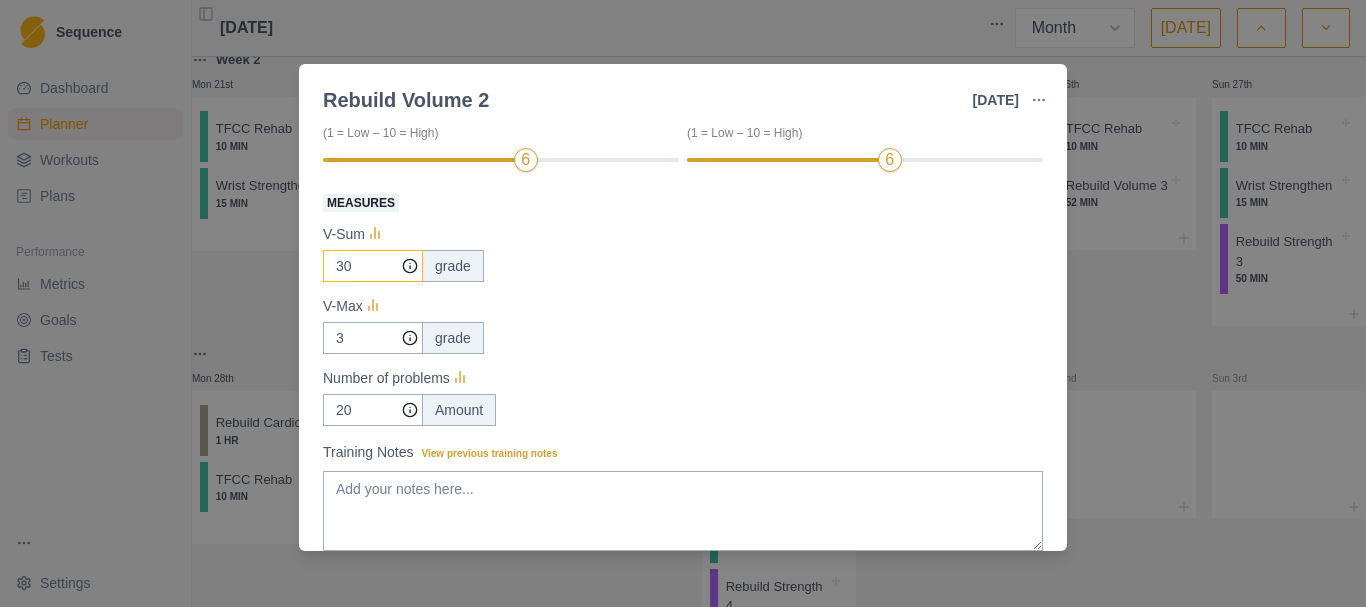 click on "30" at bounding box center (373, 266) 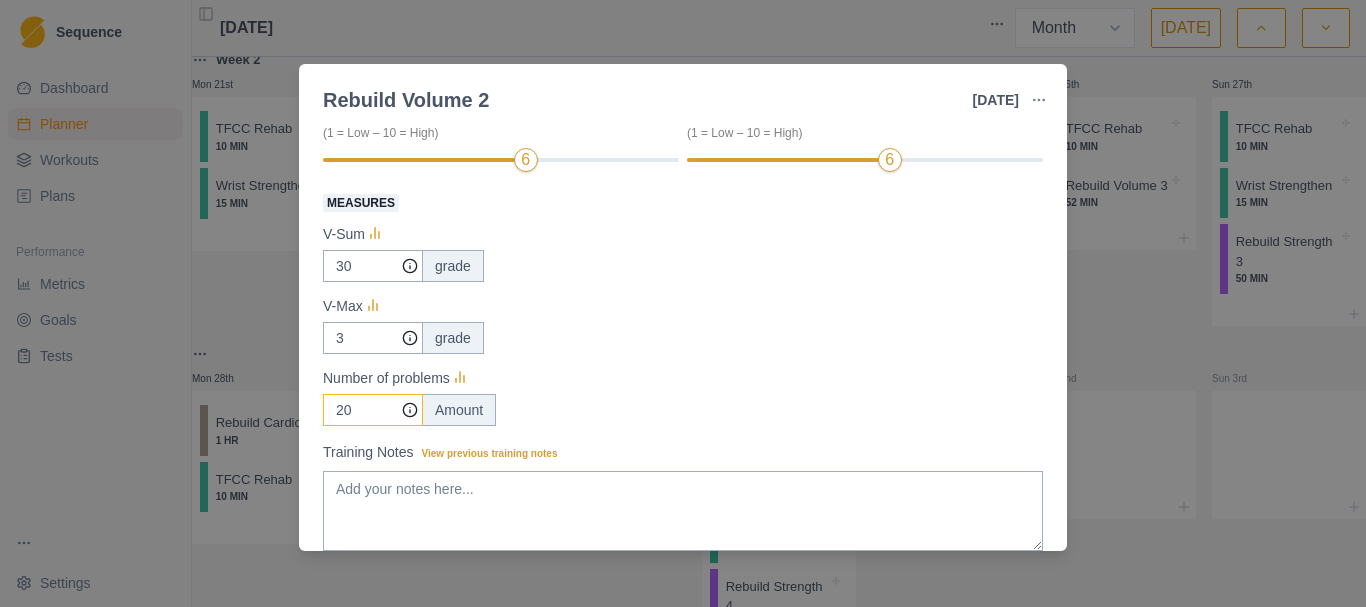 click on "20" at bounding box center (373, 266) 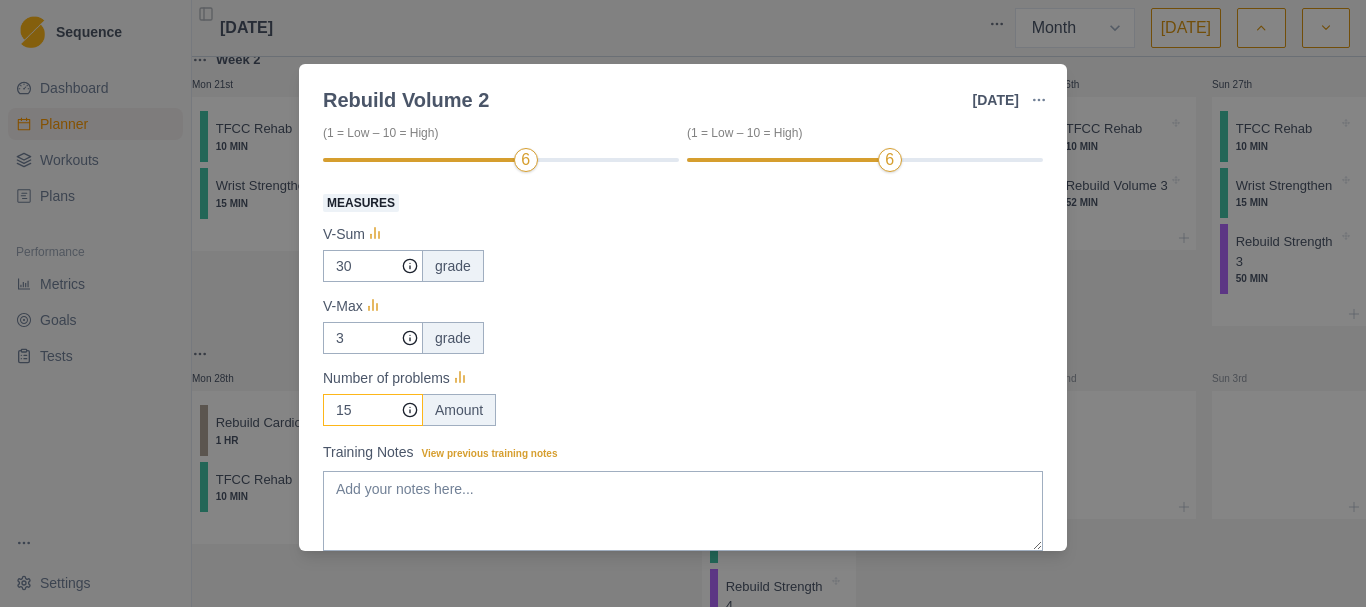 click on "15" at bounding box center (373, 266) 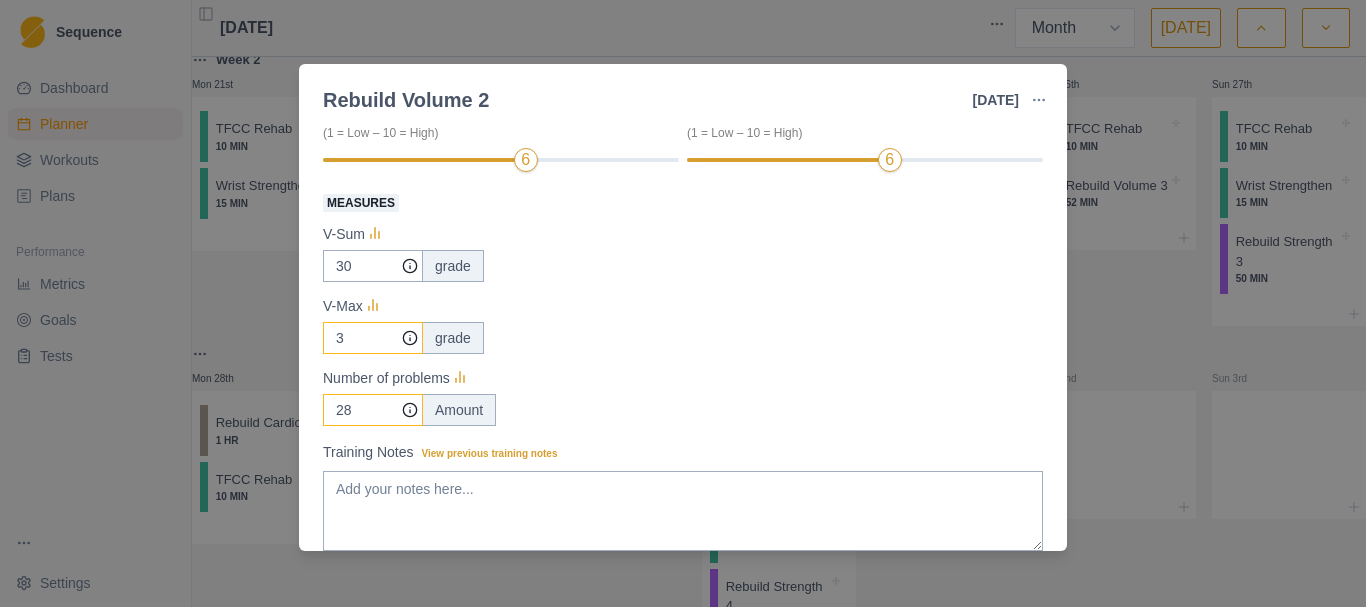 type on "28" 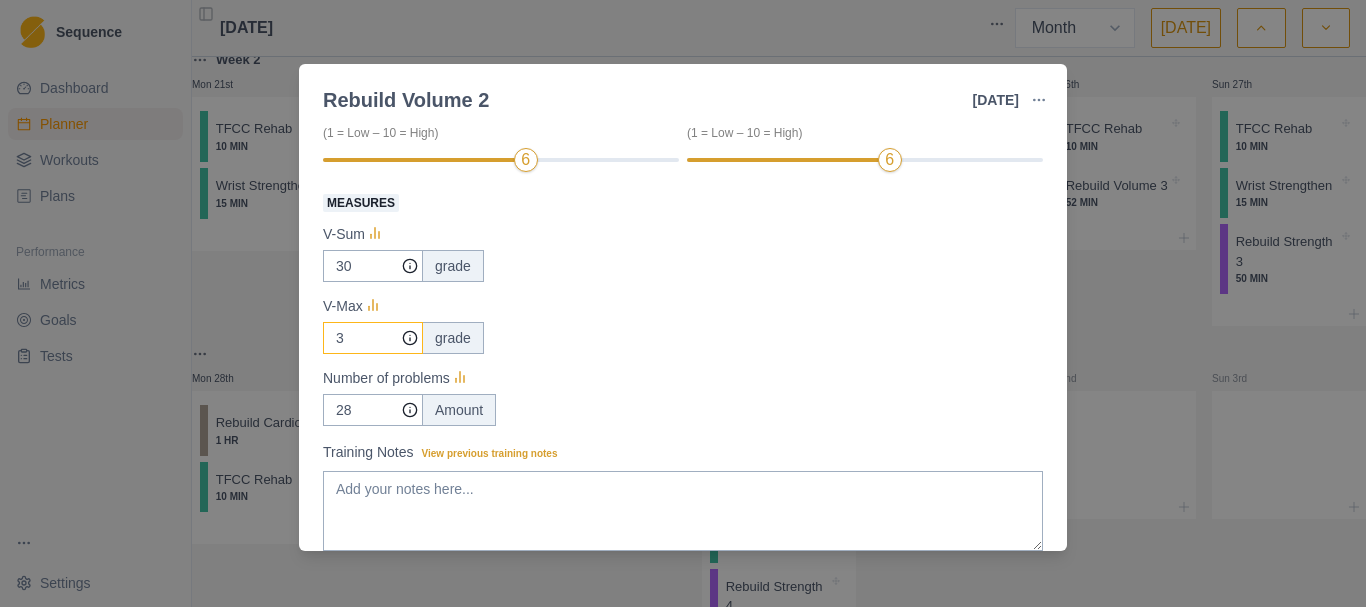 click on "3" at bounding box center (373, 266) 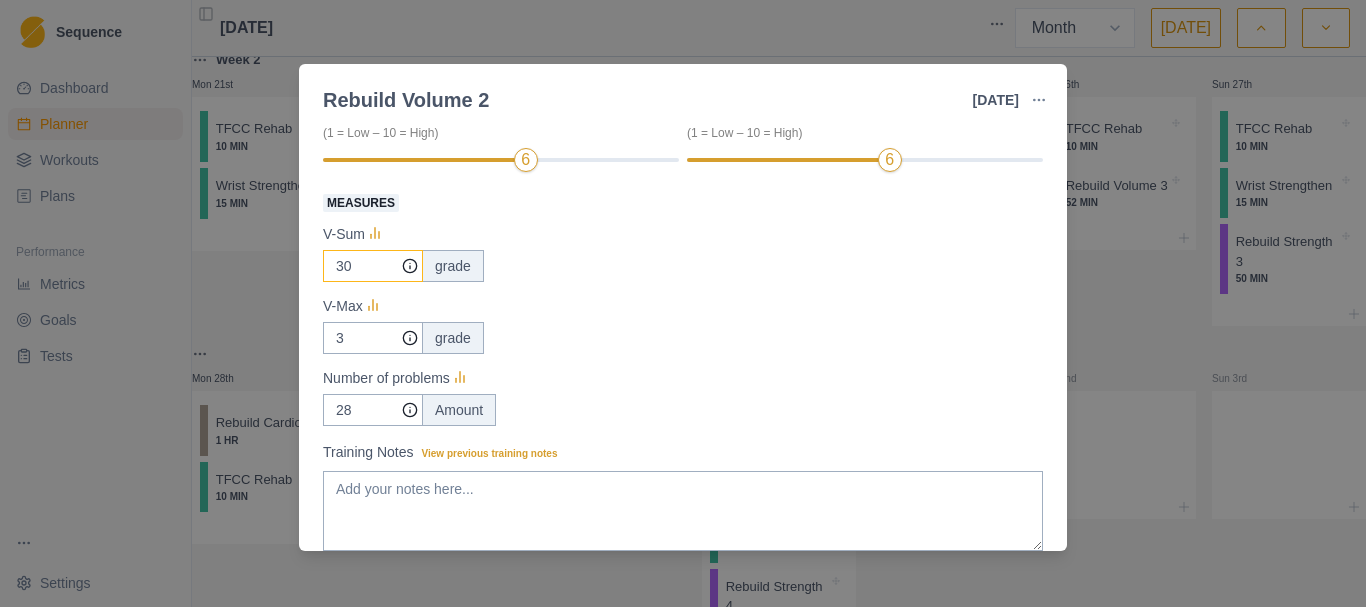 click on "30" at bounding box center (373, 266) 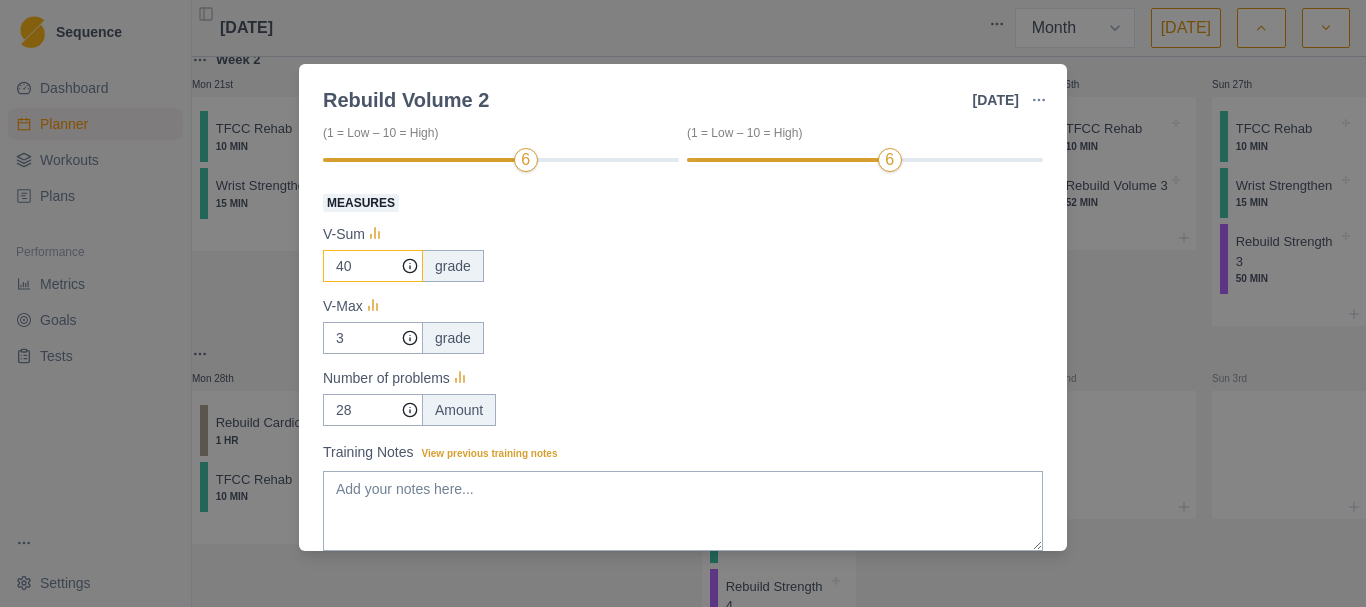 type on "40" 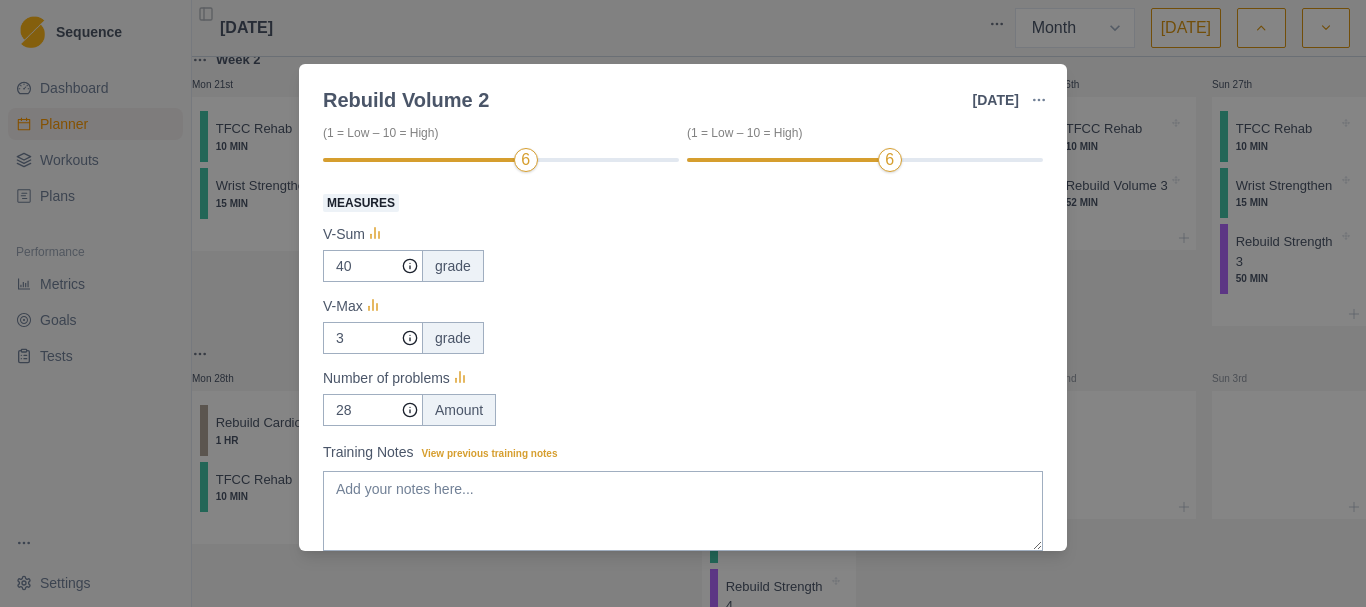 click on "V-Max" at bounding box center (683, 306) 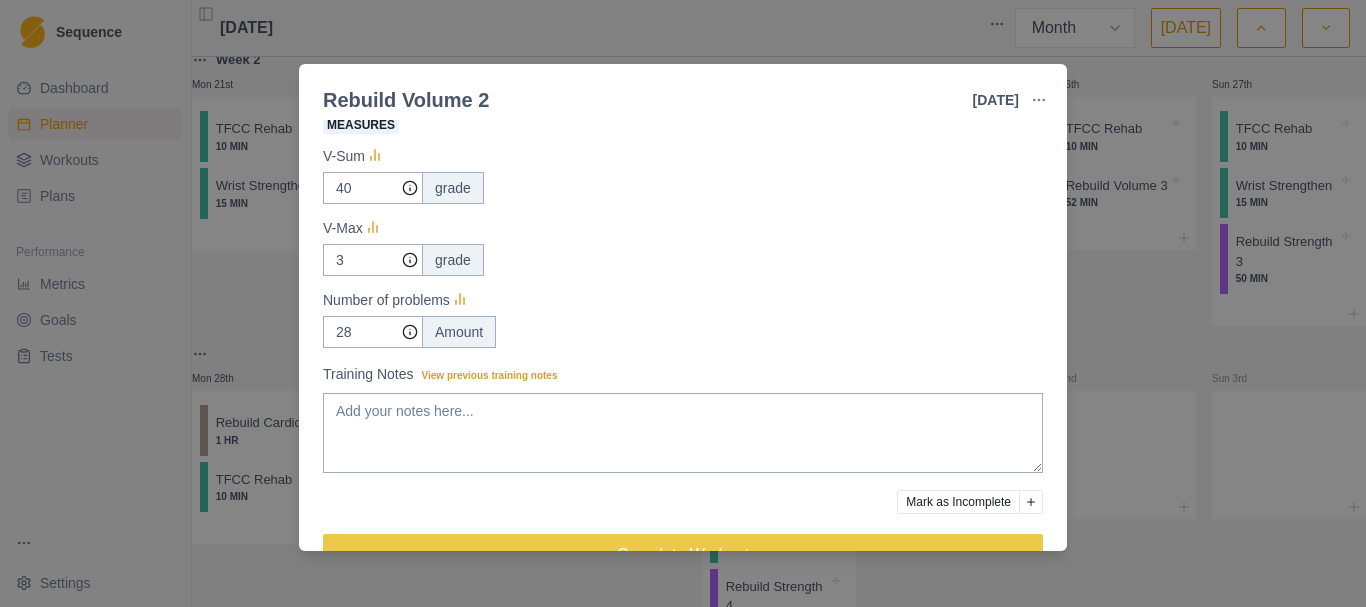 scroll, scrollTop: 429, scrollLeft: 0, axis: vertical 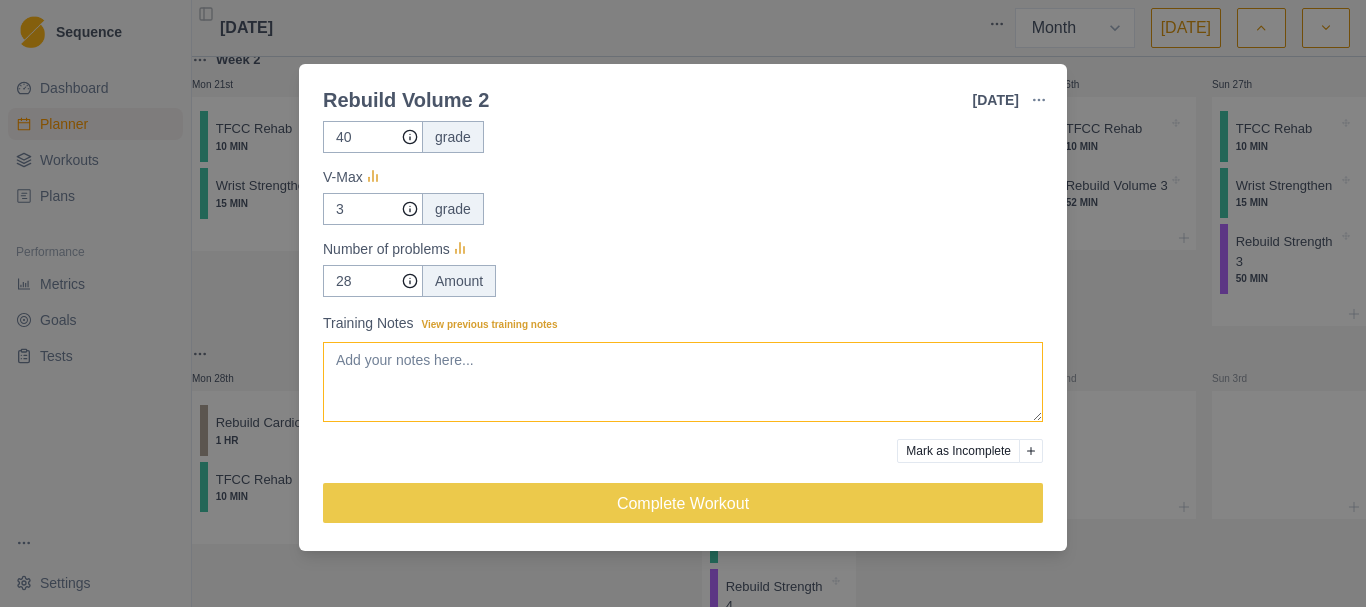 click on "Training Notes View previous training notes" at bounding box center (683, 382) 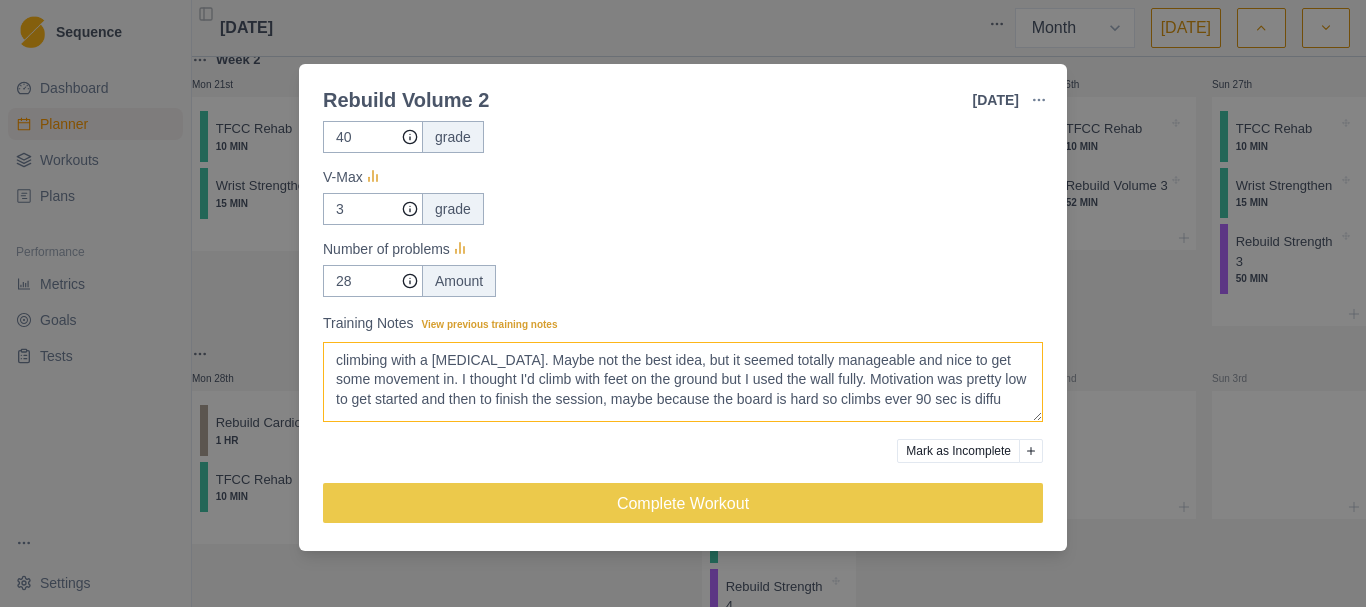 scroll, scrollTop: 7, scrollLeft: 0, axis: vertical 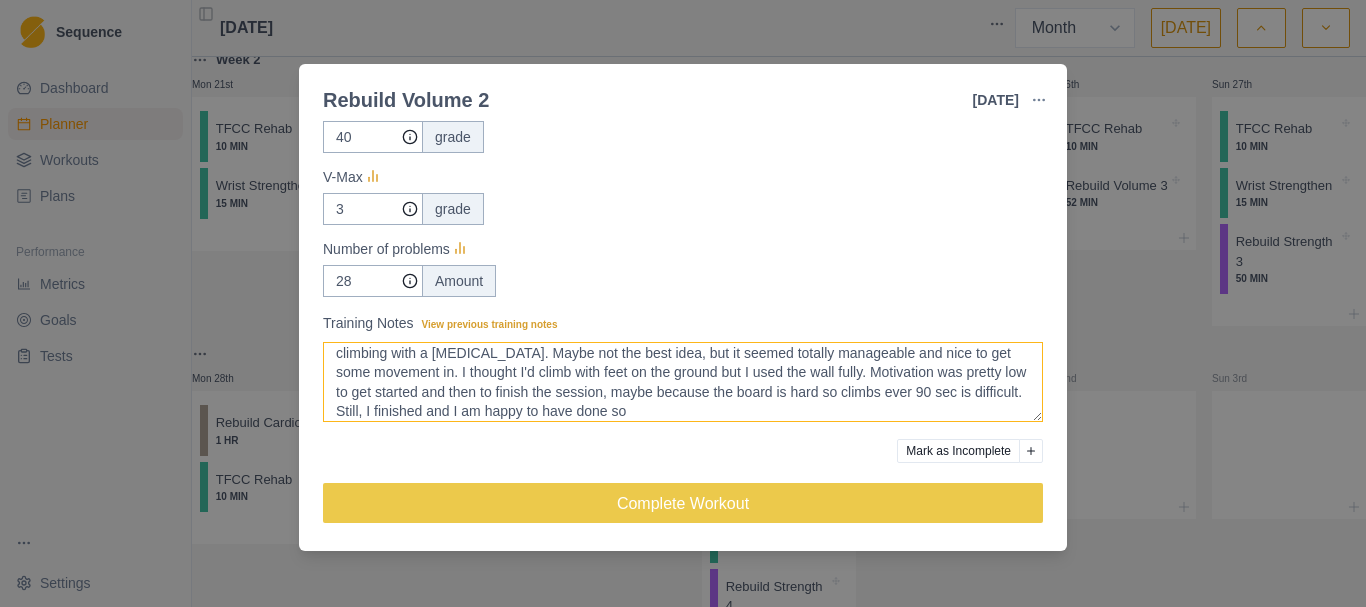 click on "climbing with a [MEDICAL_DATA]. Maybe not the best idea, but it seemed totally manageable and nice to get some movement in. I thought I'd climb with feet on the ground but I used the wall fully. Motivation was pretty low to get started and then to finish the session, maybe because the board is hard so climbs ever 90 sec is difficult. Still, I finished and I am happy to have done so" at bounding box center [683, 382] 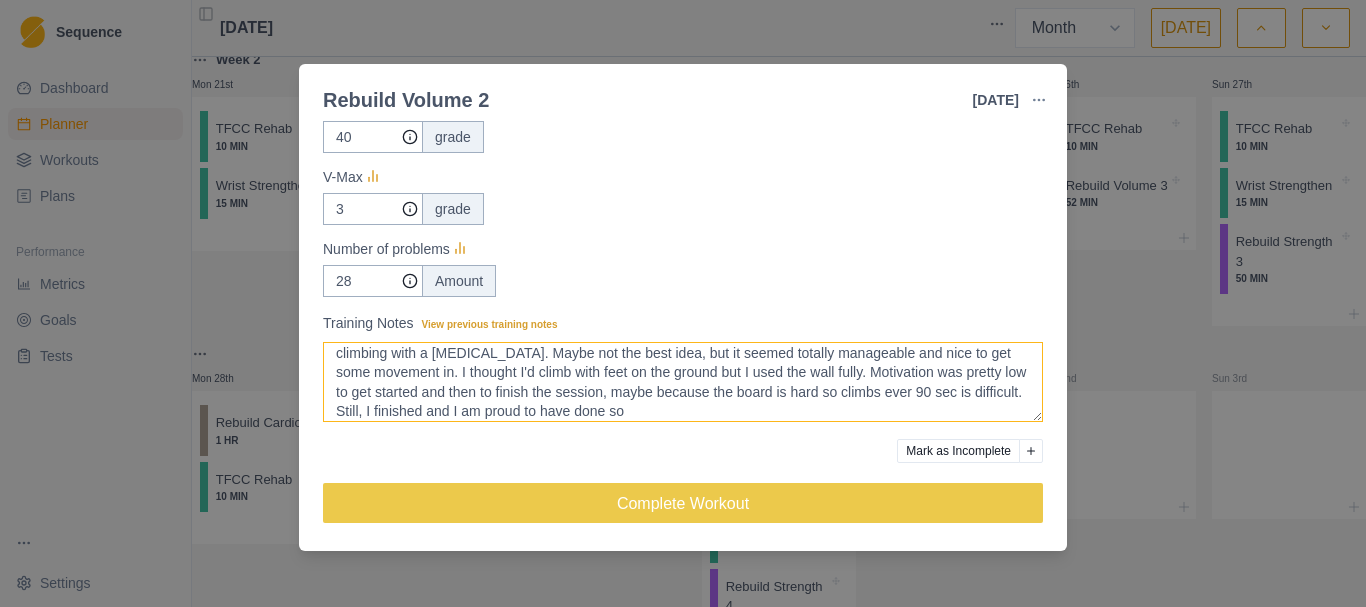click on "climbing with a [MEDICAL_DATA]. Maybe not the best idea, but it seemed totally manageable and nice to get some movement in. I thought I'd climb with feet on the ground but I used the wall fully. Motivation was pretty low to get started and then to finish the session, maybe because the board is hard so climbs ever 90 sec is difficult. Still, I finished and I am proud to have done so" at bounding box center (683, 382) 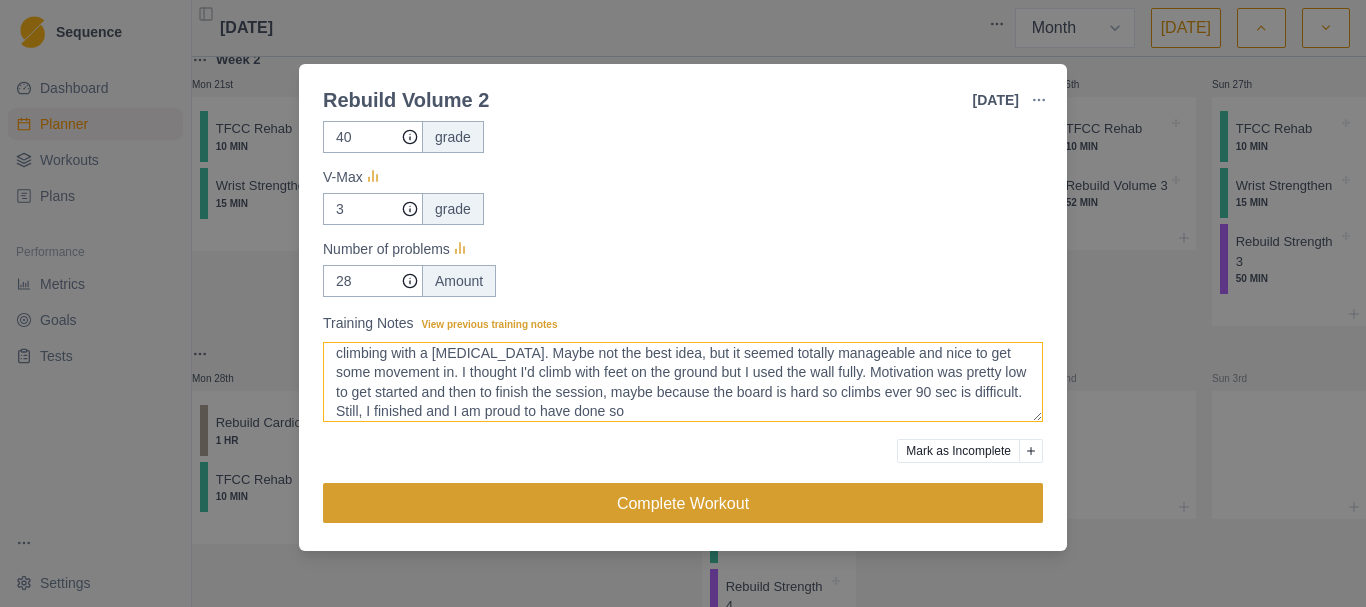 type on "climbing with a [MEDICAL_DATA]. Maybe not the best idea, but it seemed totally manageable and nice to get some movement in. I thought I'd climb with feet on the ground but I used the wall fully. Motivation was pretty low to get started and then to finish the session, maybe because the board is hard so climbs ever 90 sec is difficult. Still, I finished and I am proud to have done so" 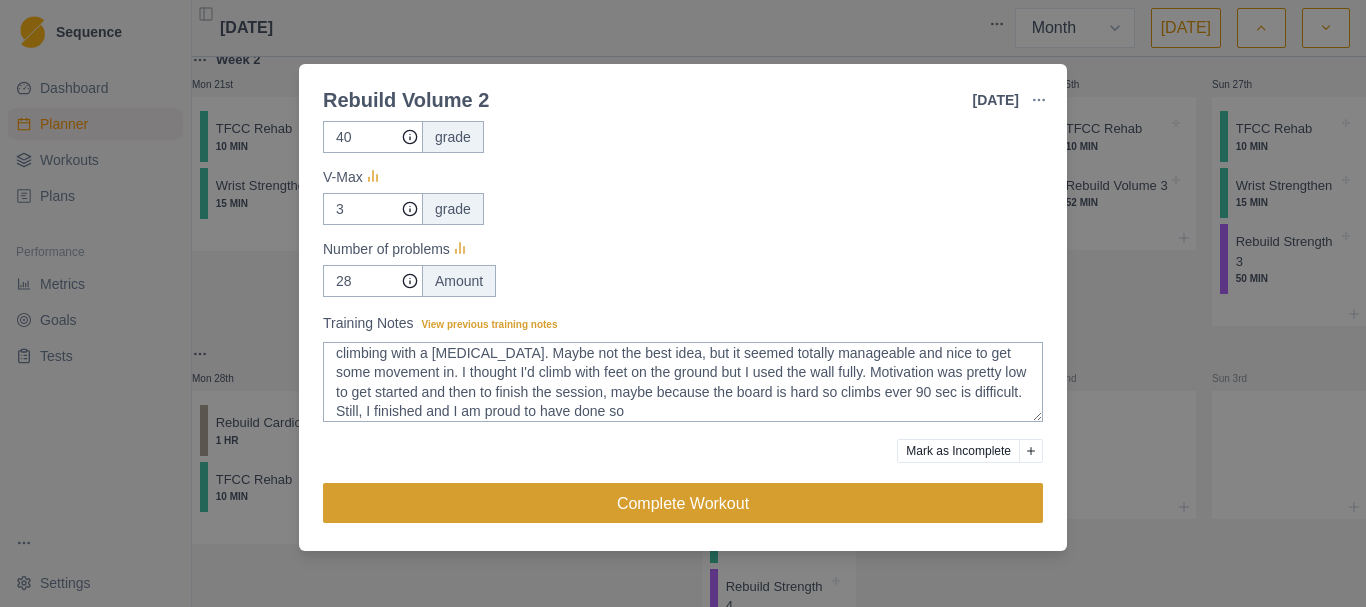 click on "Complete Workout" at bounding box center [683, 503] 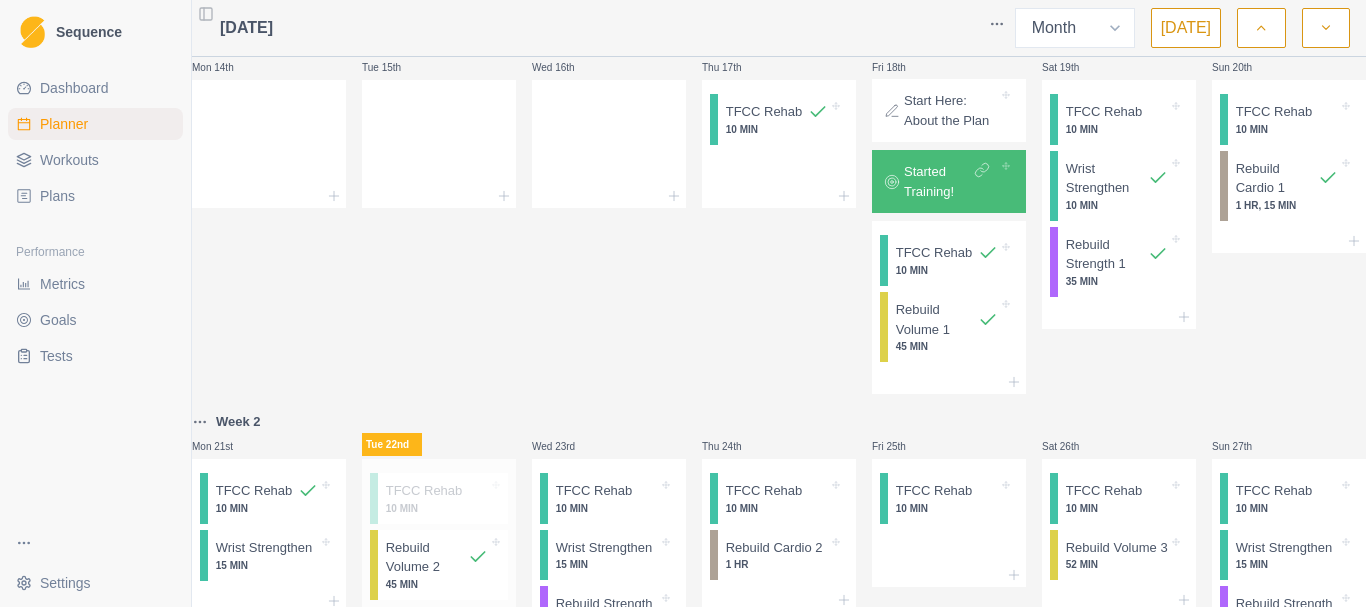 scroll, scrollTop: 583, scrollLeft: 0, axis: vertical 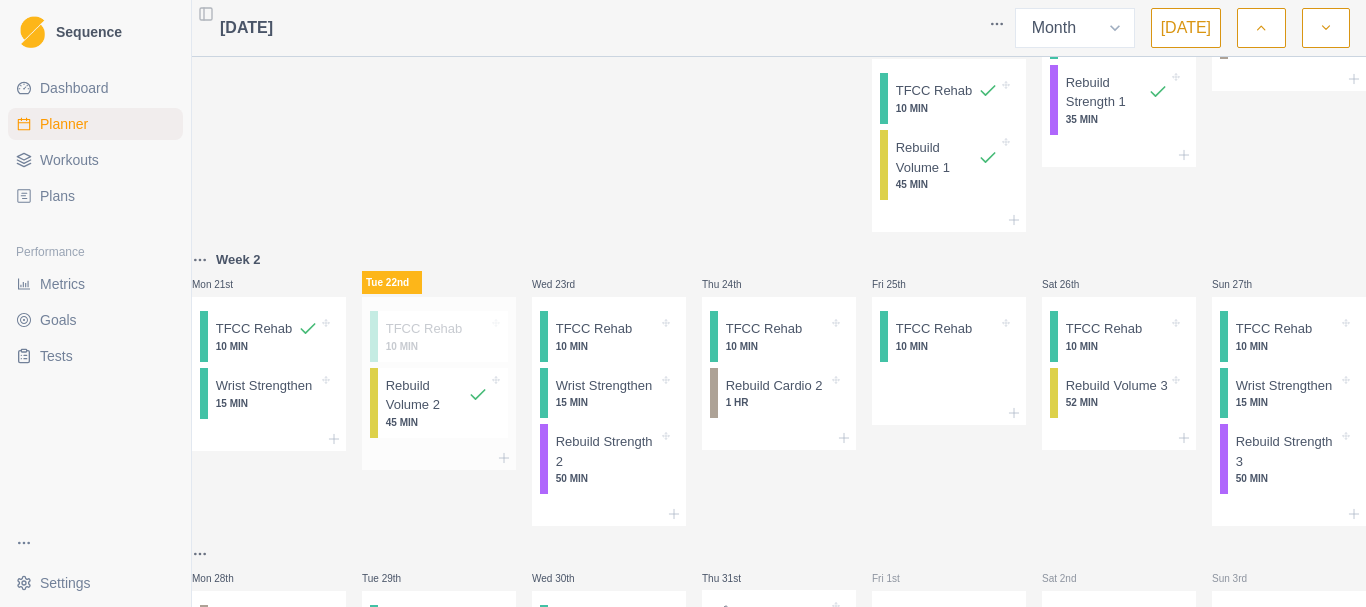 click on "10 MIN" at bounding box center (437, 346) 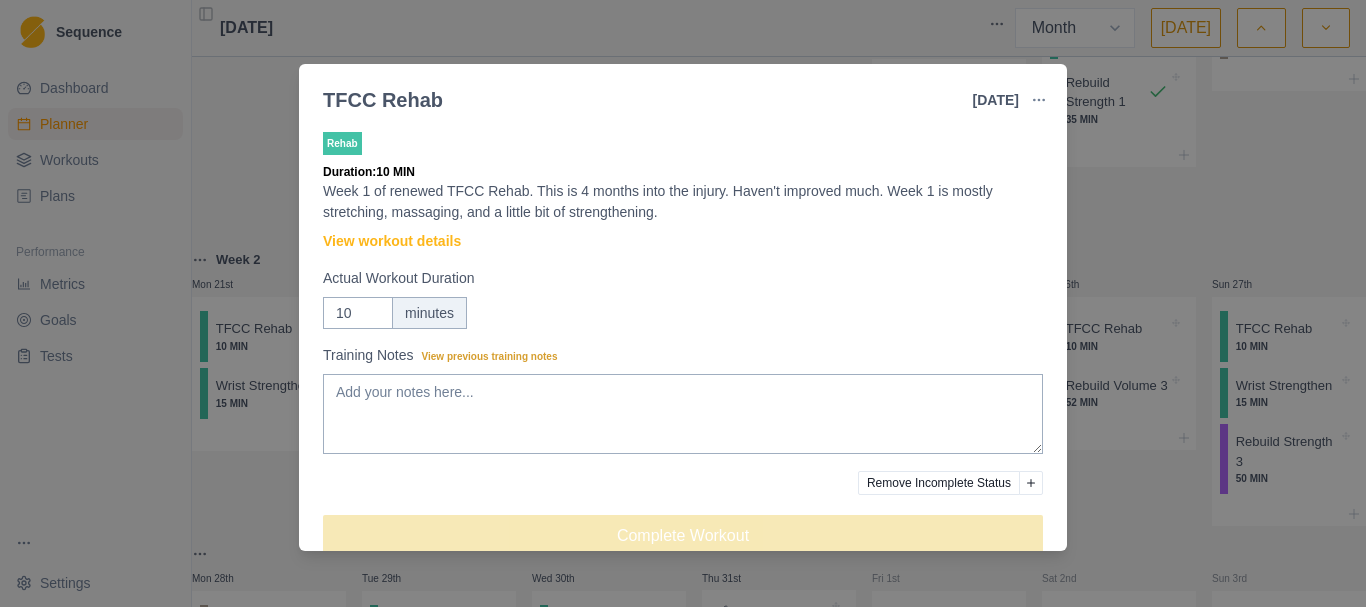 click on "TFCC Rehab [DATE] Link To Goal View Workout Metrics Edit Original Workout Reschedule Workout Remove From Schedule Rehab Duration:  10 MIN Week 1 of renewed TFCC Rehab. This is 4 months into the injury. Haven't improved much. Week 1 is mostly stretching, massaging, and a little bit of strengthening.  View workout details Actual Workout Duration 10 minutes Training Notes View previous training notes Remove Incomplete Status Complete Workout" at bounding box center [683, 303] 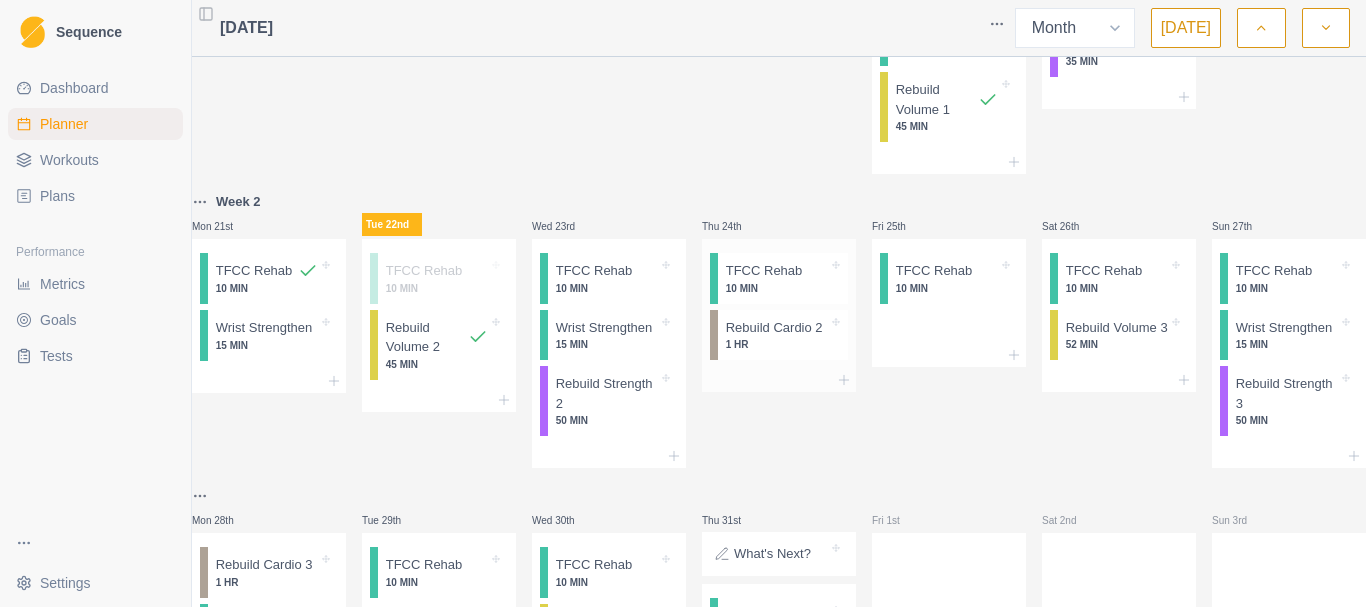 scroll, scrollTop: 683, scrollLeft: 0, axis: vertical 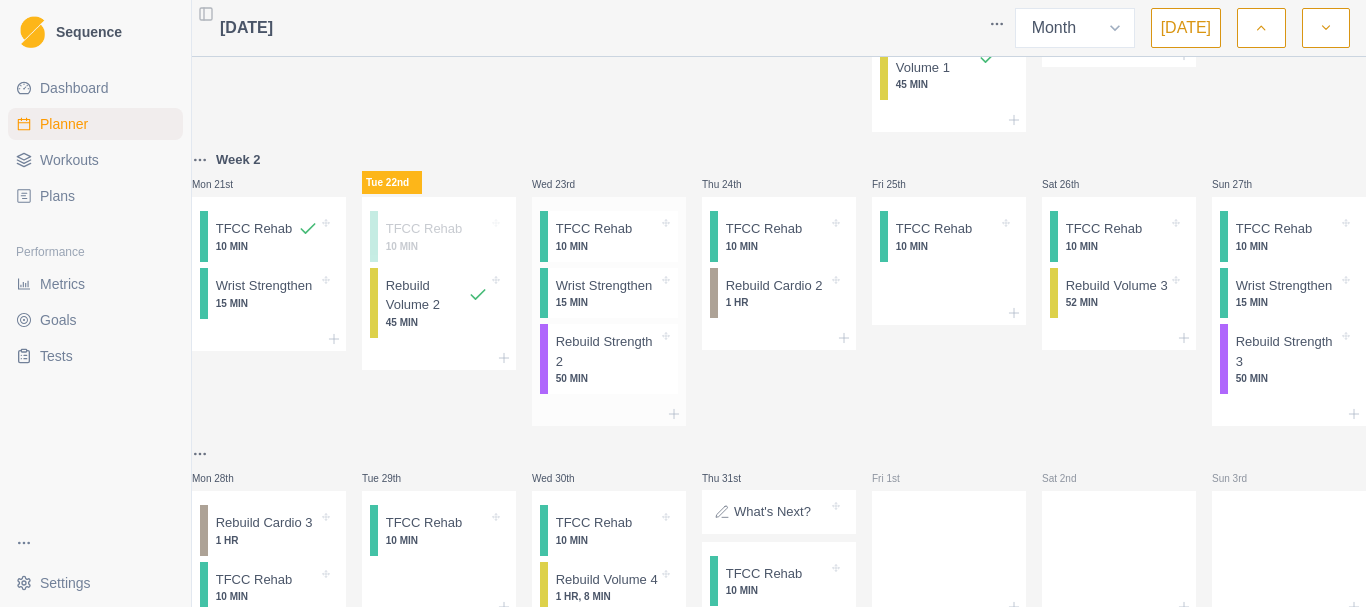 click on "50 MIN" at bounding box center (607, 378) 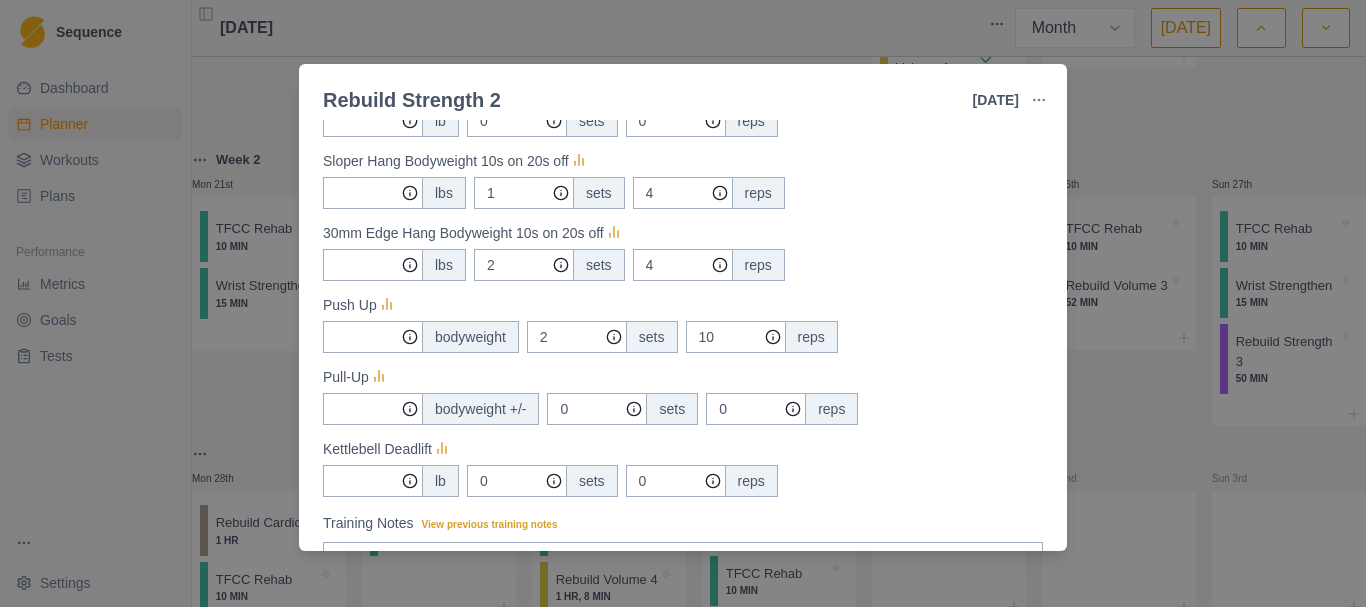 scroll, scrollTop: 0, scrollLeft: 0, axis: both 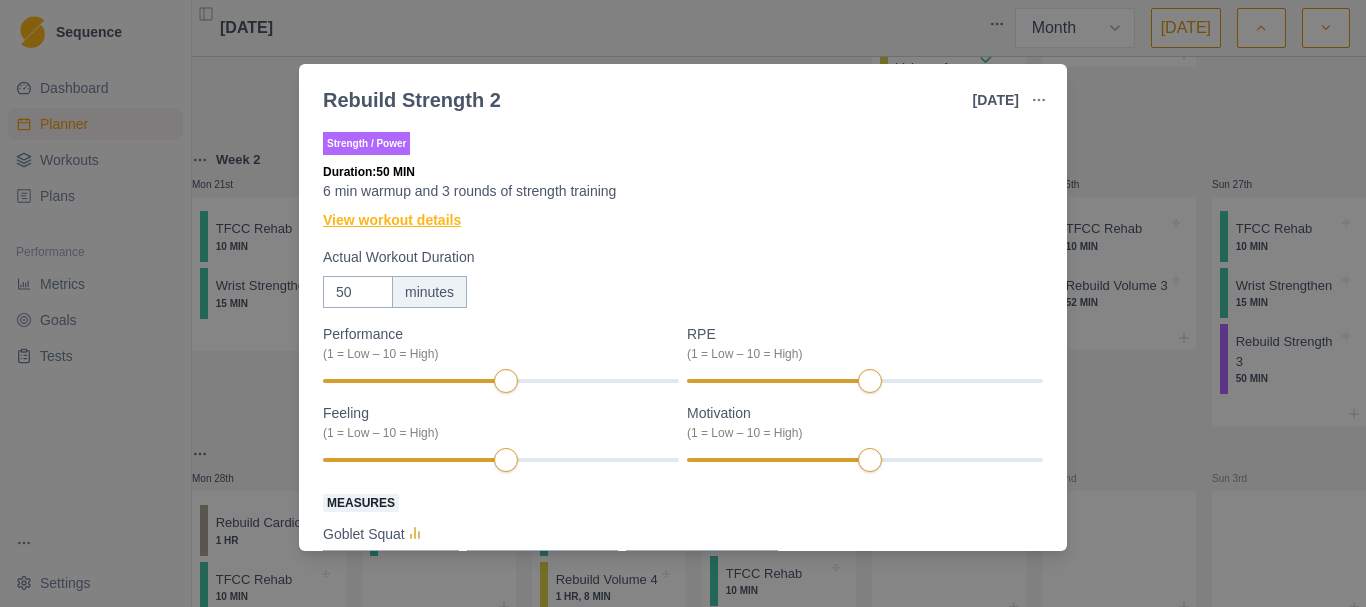 click on "View workout details" at bounding box center (392, 220) 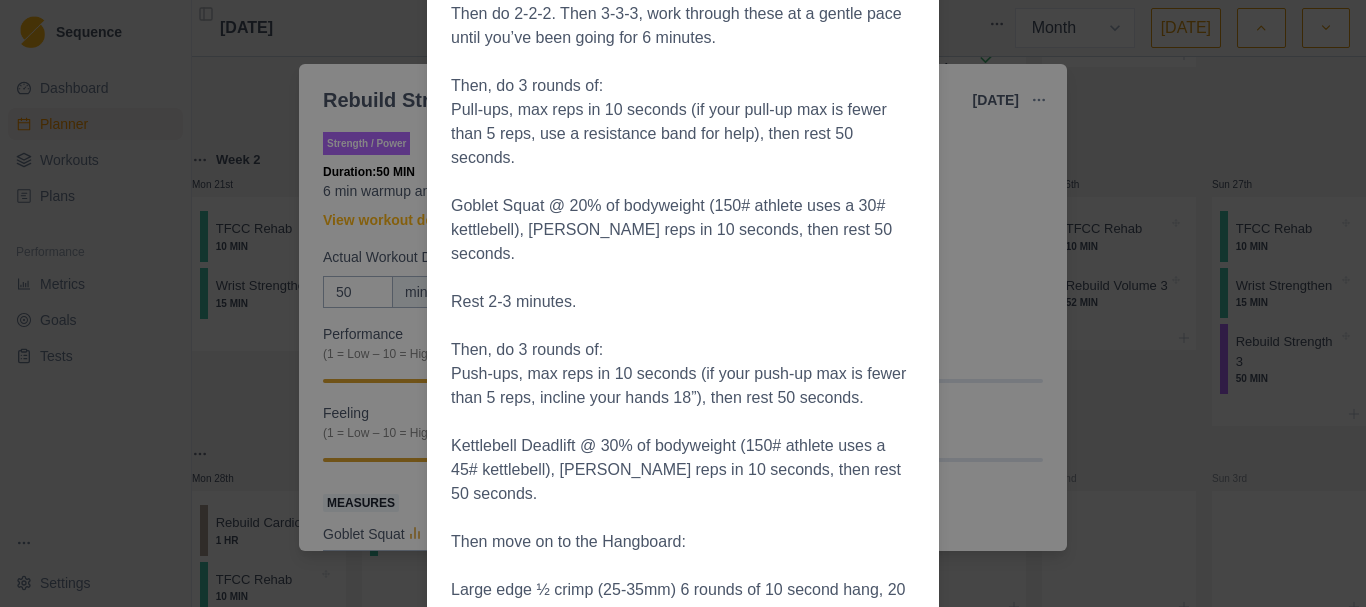 scroll, scrollTop: 100, scrollLeft: 0, axis: vertical 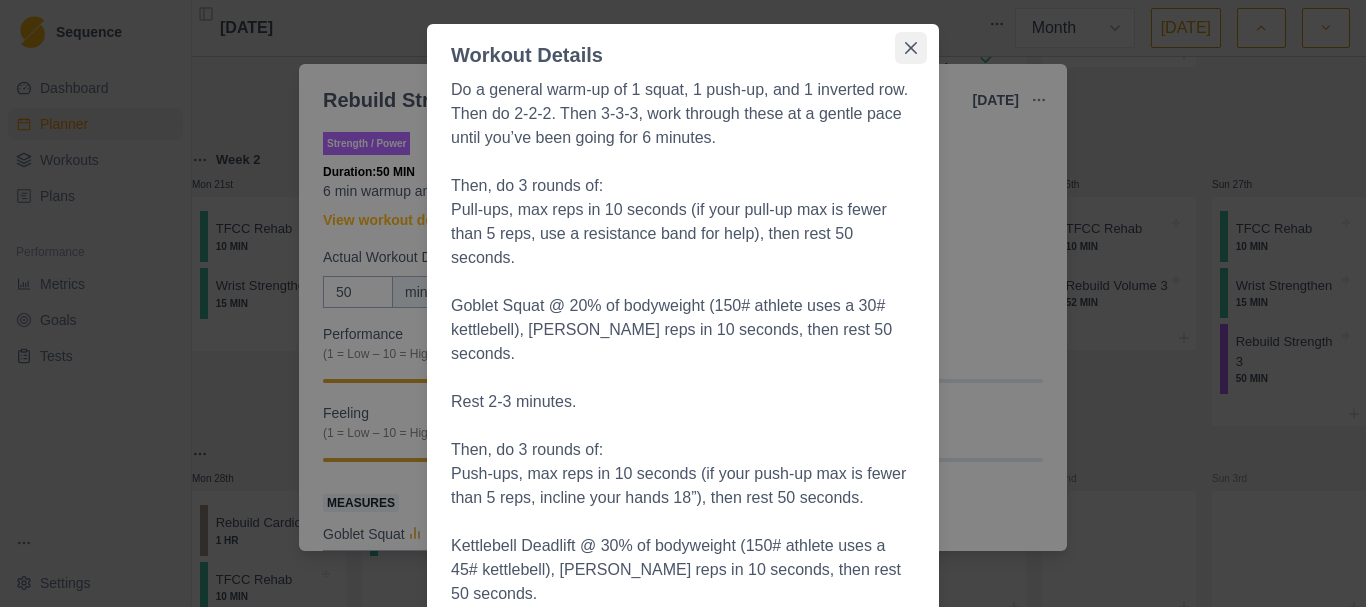 click 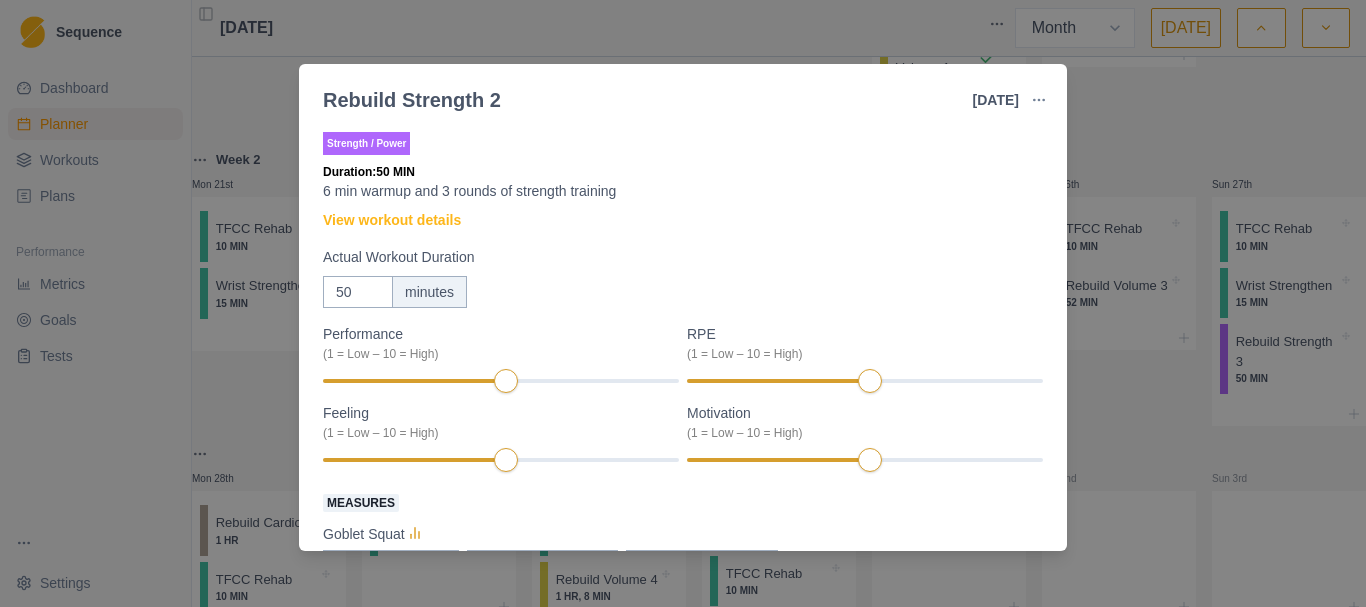 click on "Rebuild Strength 2 [DATE] Link To Goal View Workout Metrics Edit Original Workout Reschedule Workout Remove From Schedule Strength / Power Duration:  50 MIN 6 min warmup and 3 rounds of strength training View workout details Actual Workout Duration 50 minutes Performance (1 = Low – 10 = High) RPE (1 = Low – 10 = High) Feeling (1 = Low – 10 = High) Motivation (1 = Low – 10 = High) Measures Goblet Squat lb 0 sets 0 reps Sloper Hang Bodyweight 10s on 20s off lbs 1 sets 4 reps 30mm Edge Hang Bodyweight 10s on 20s off lbs 2 sets 4 reps Push Up bodyweight 2 sets 10 reps Pull-Up bodyweight +/- 0 sets 0 reps Kettlebell Deadlift lb 0 sets 0 reps Training Notes View previous training notes [PERSON_NAME] as Incomplete Complete Workout" at bounding box center [683, 303] 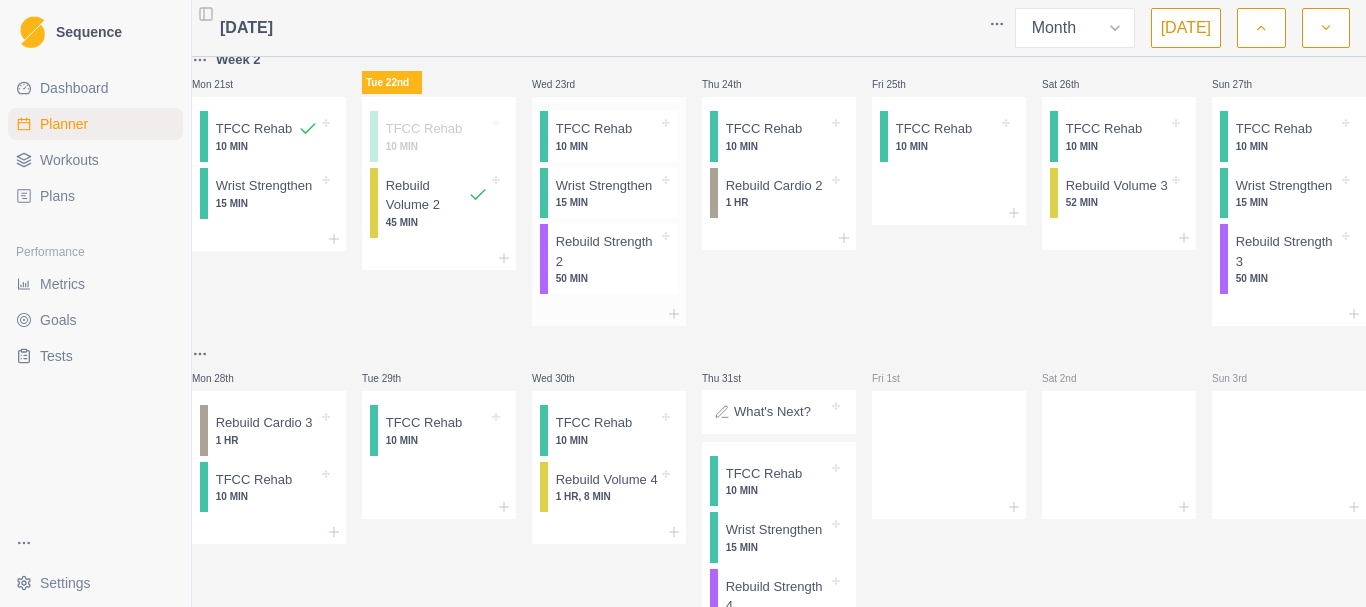 scroll, scrollTop: 383, scrollLeft: 0, axis: vertical 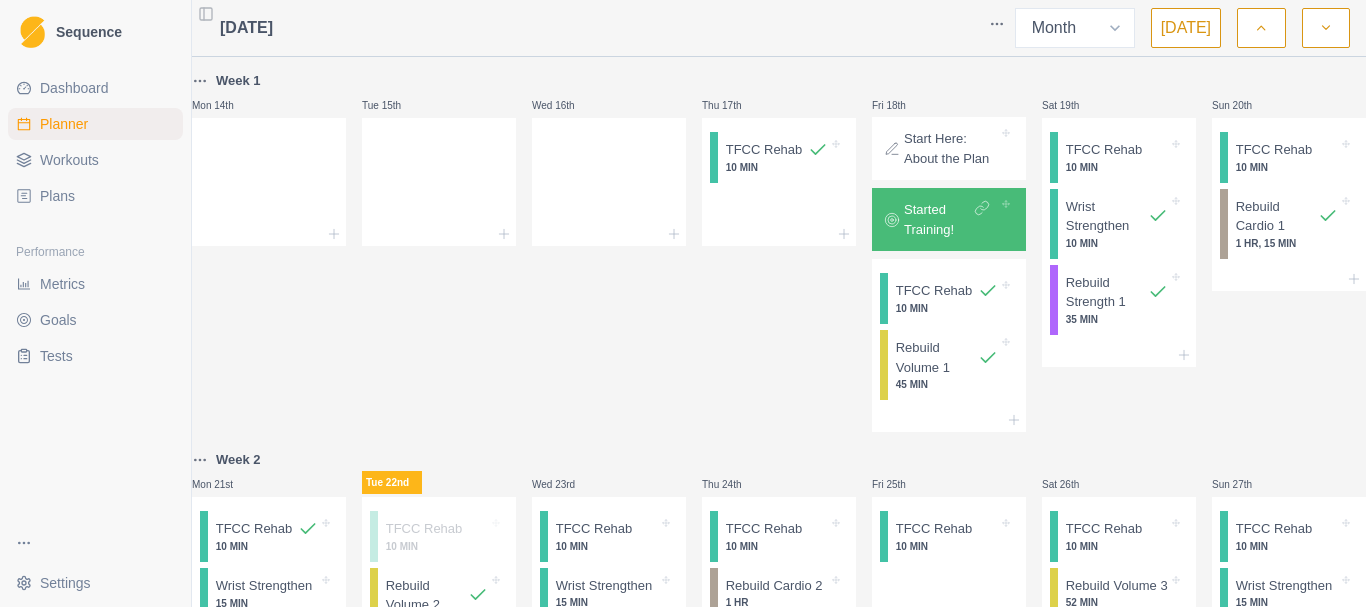 click on "Dashboard" at bounding box center (95, 88) 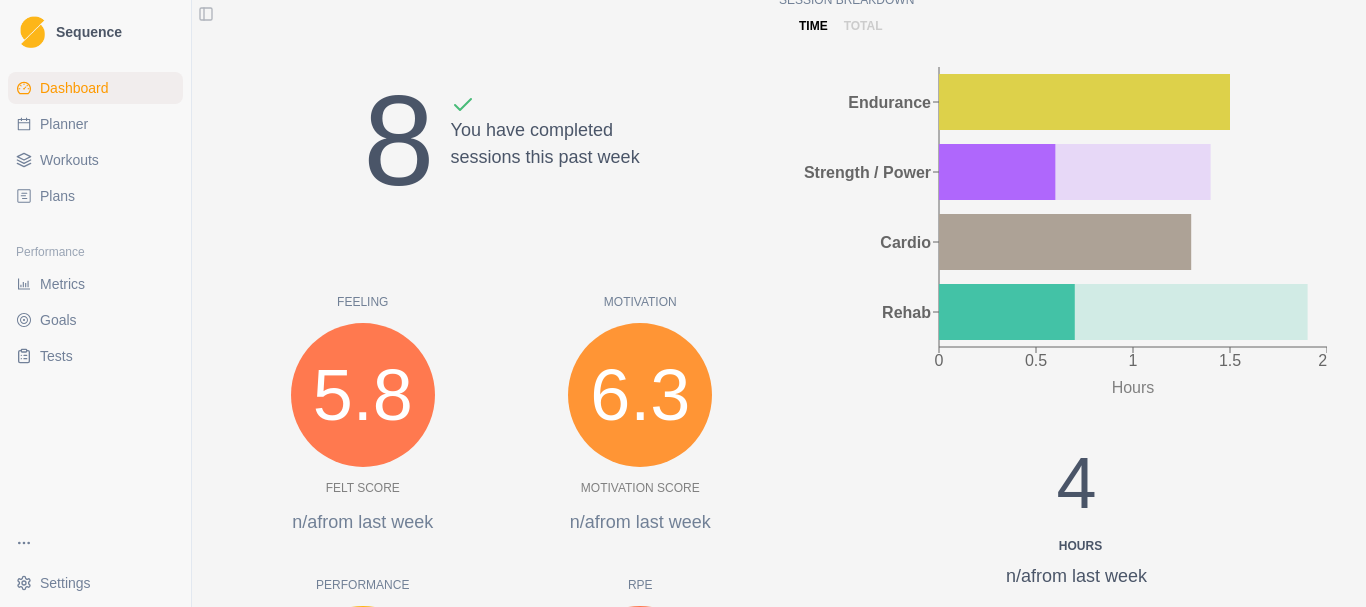 scroll, scrollTop: 0, scrollLeft: 0, axis: both 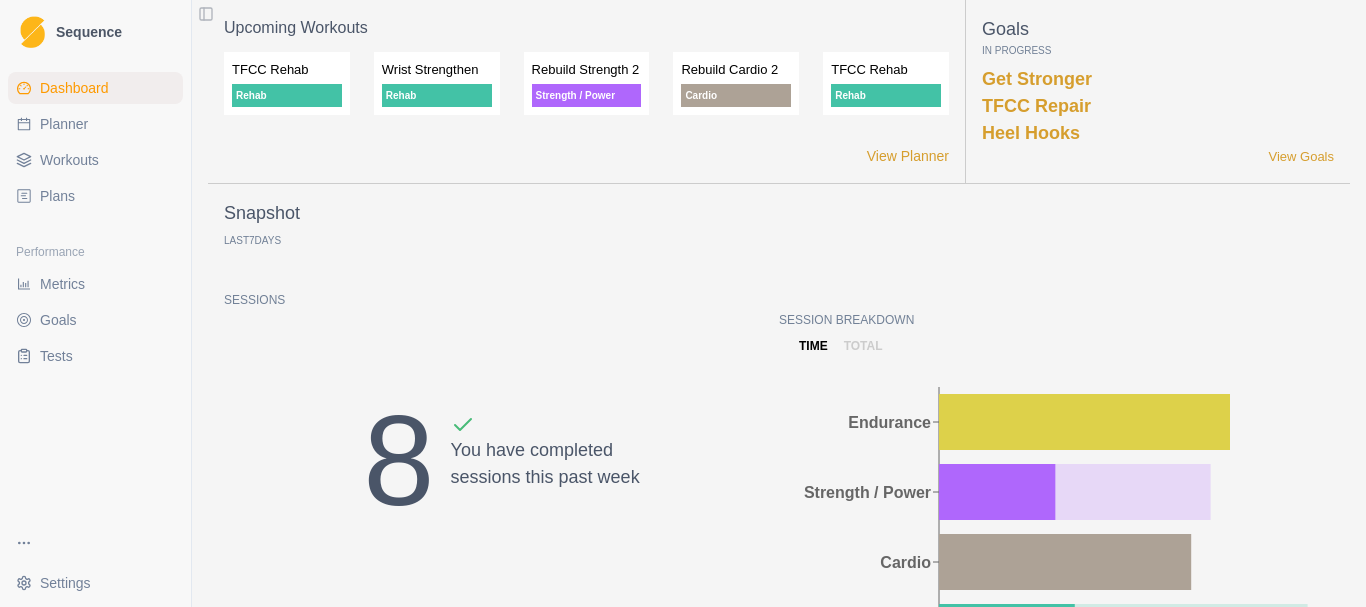 click on "Plans" at bounding box center [95, 196] 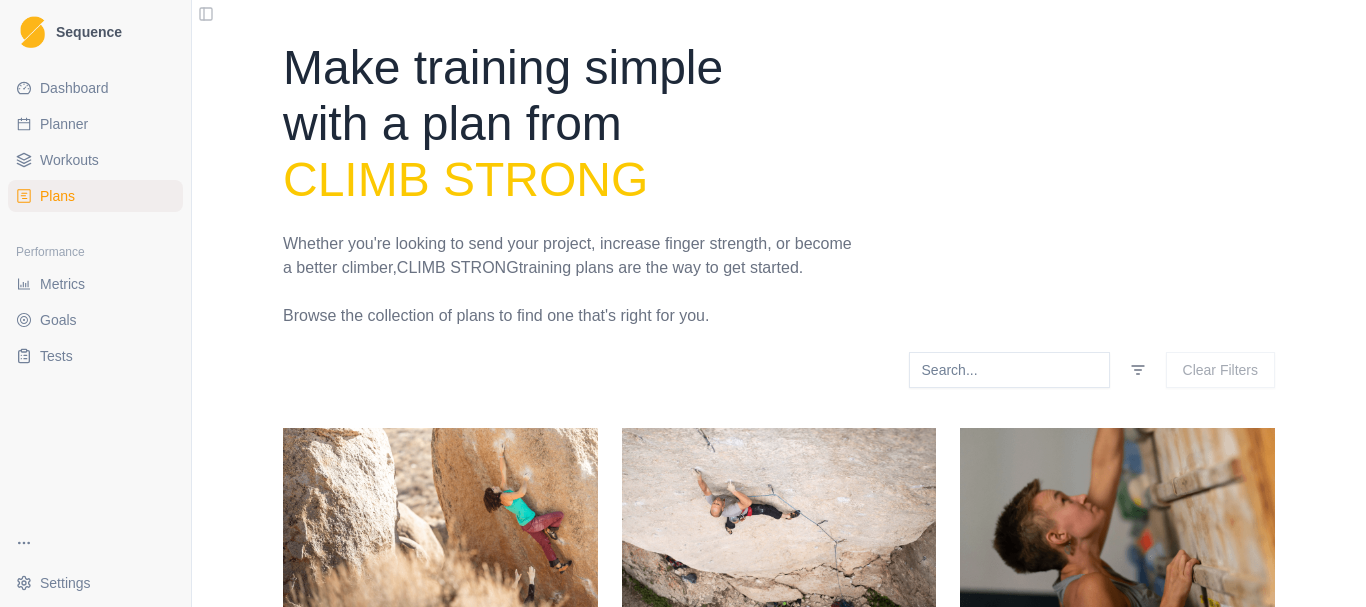click on "Dashboard" at bounding box center (74, 88) 